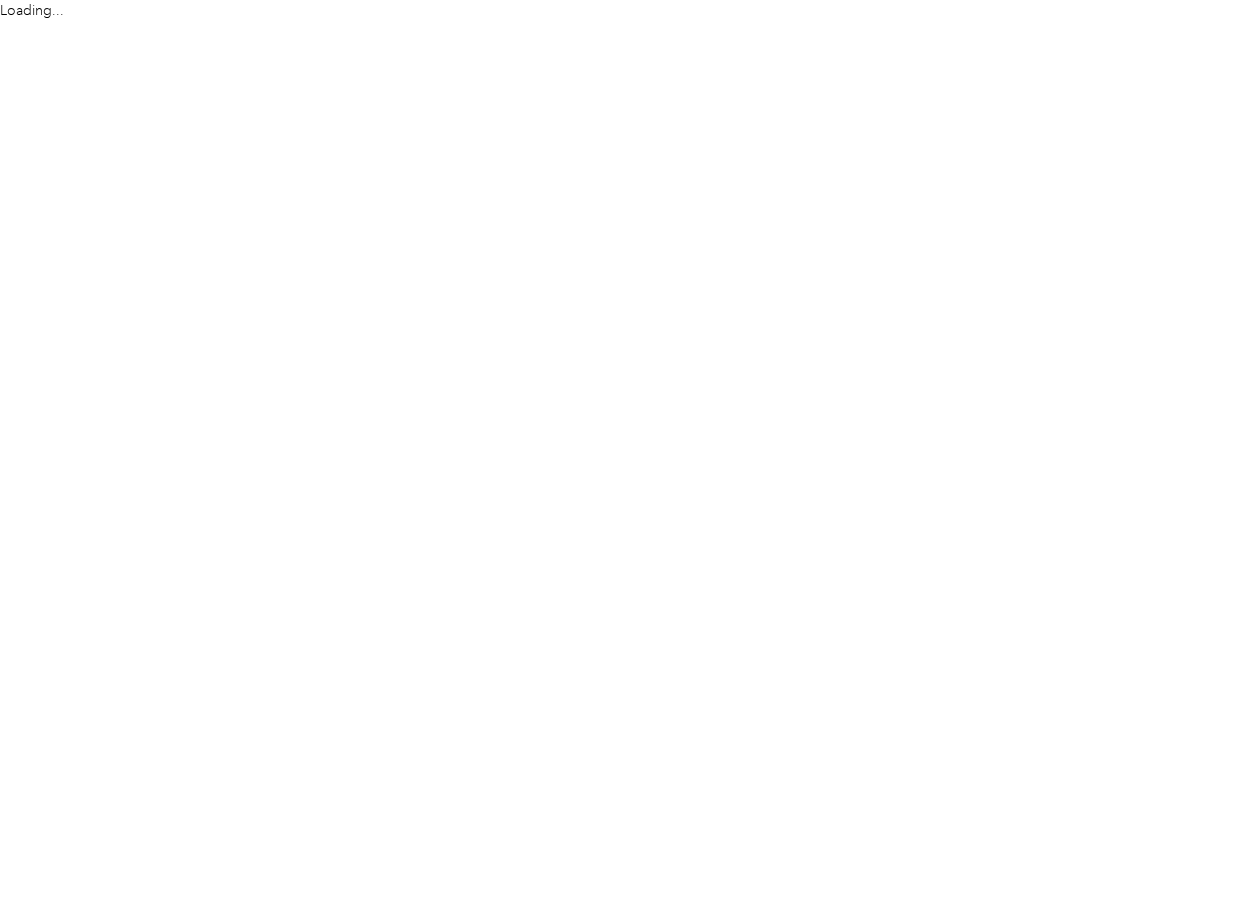 scroll, scrollTop: 0, scrollLeft: 0, axis: both 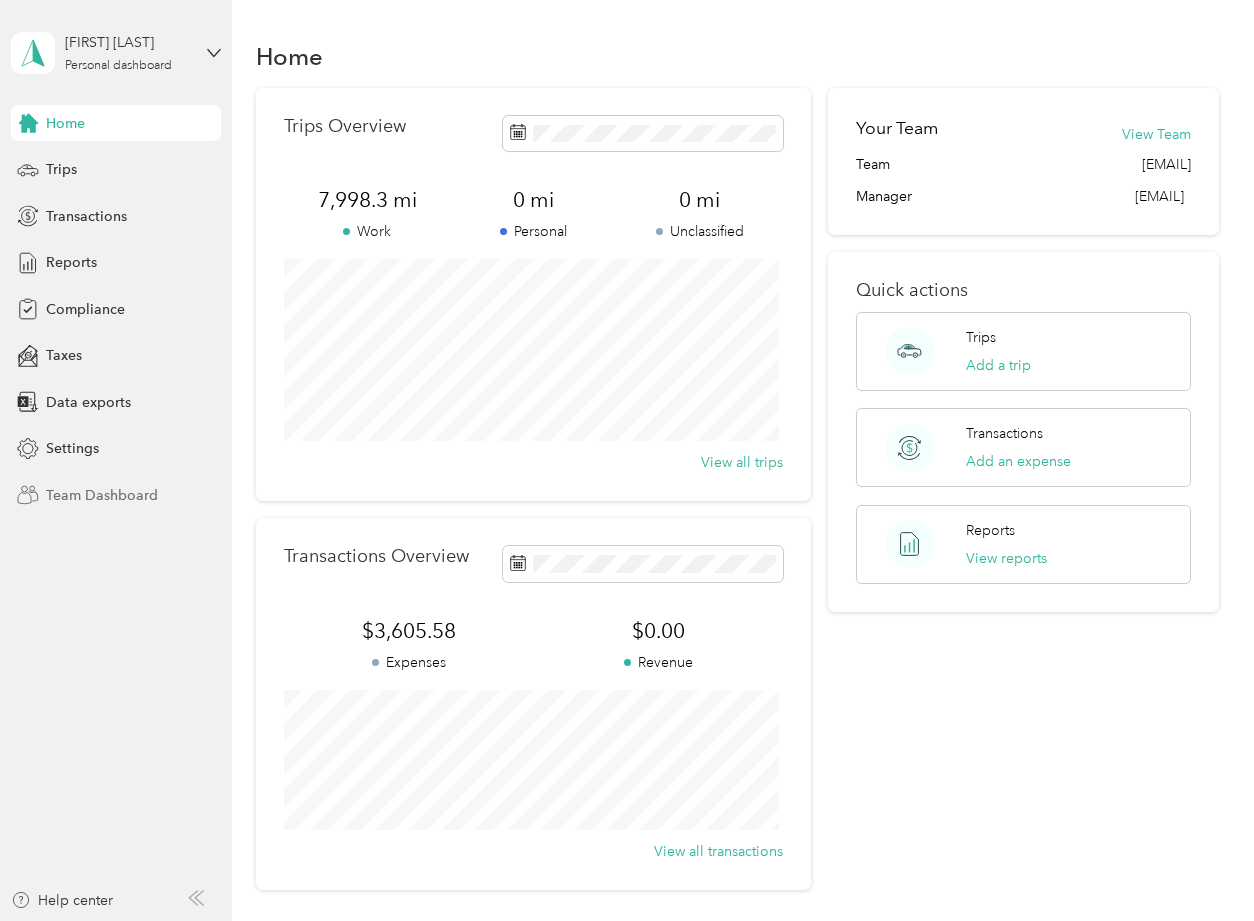 click on "Team Dashboard" at bounding box center [102, 495] 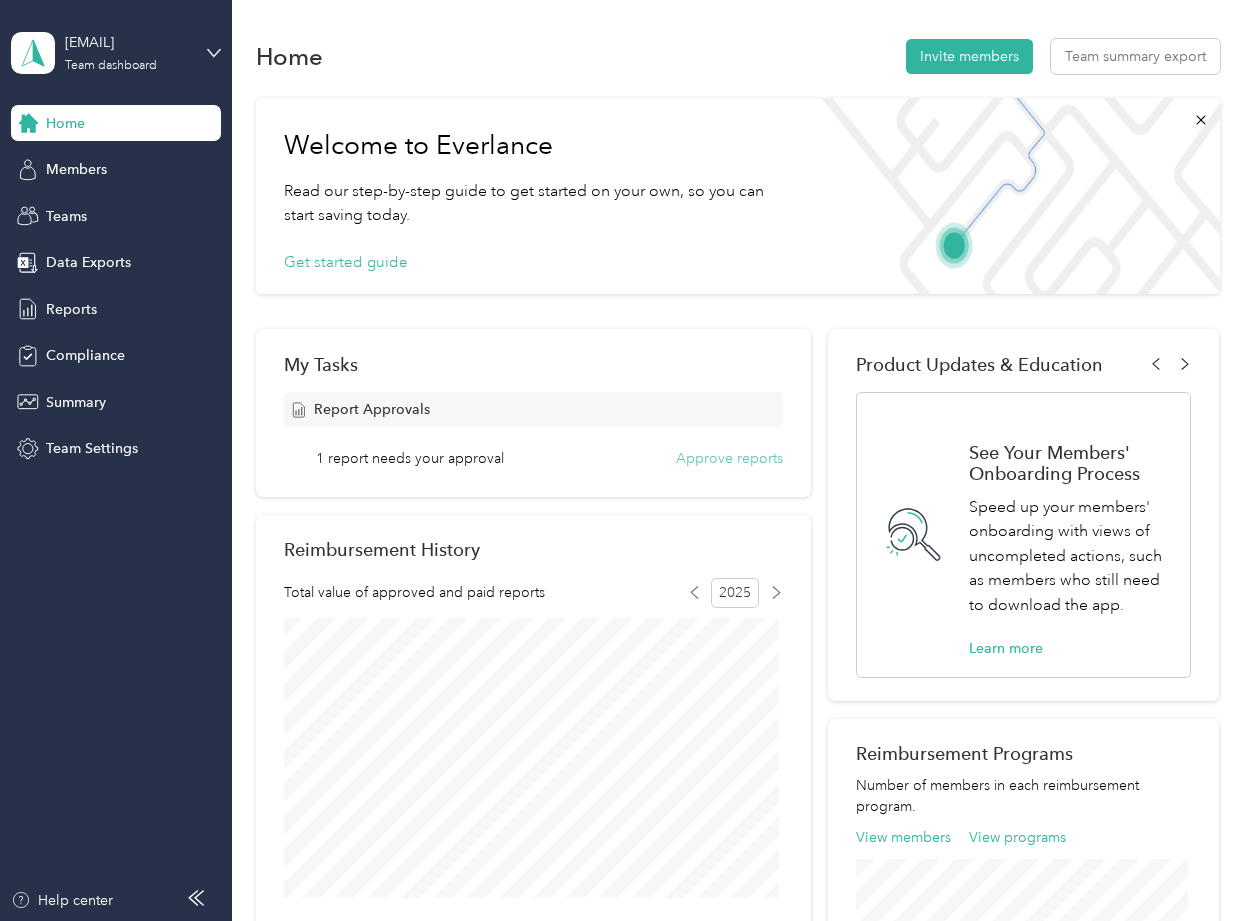 click on "Approve reports" at bounding box center (729, 458) 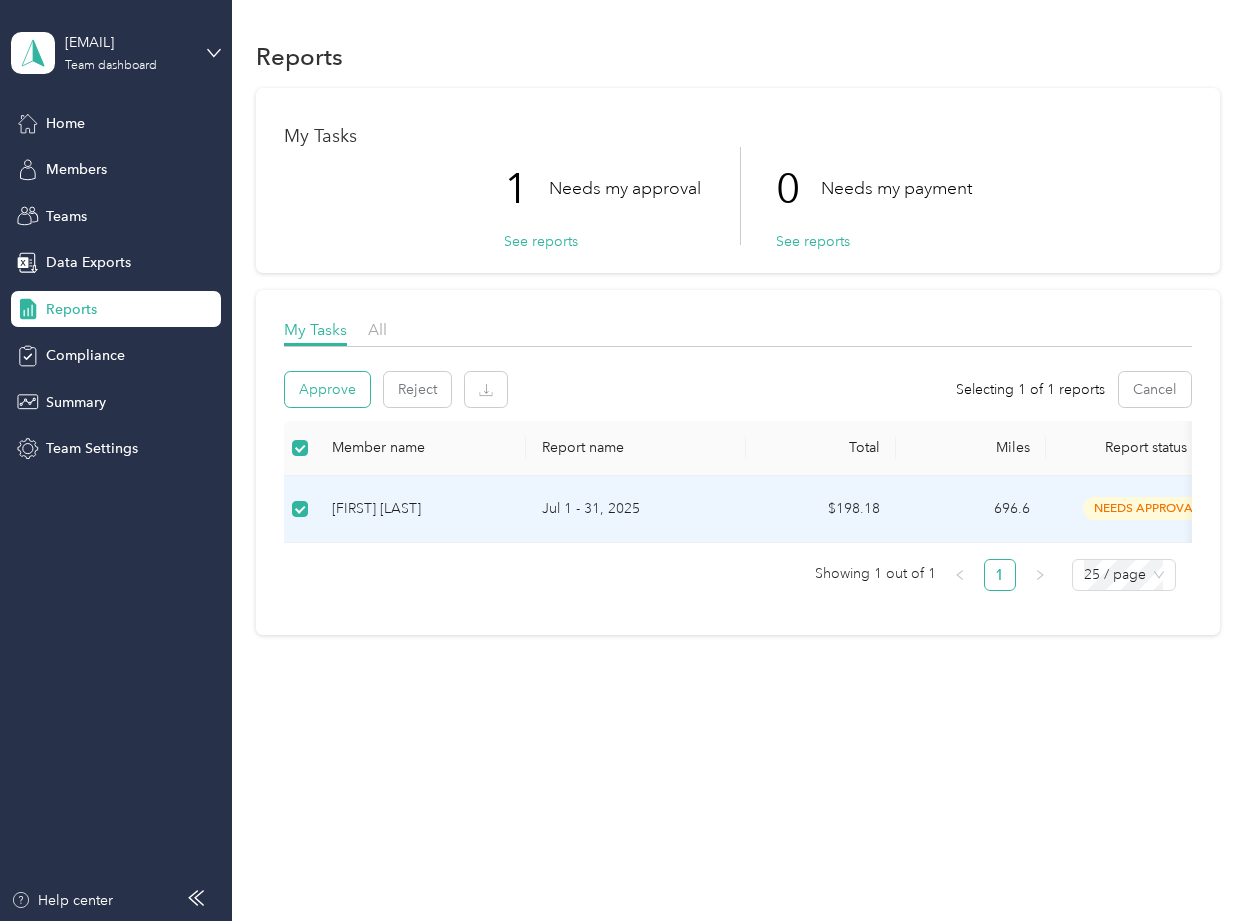 click on "Approve" at bounding box center [327, 389] 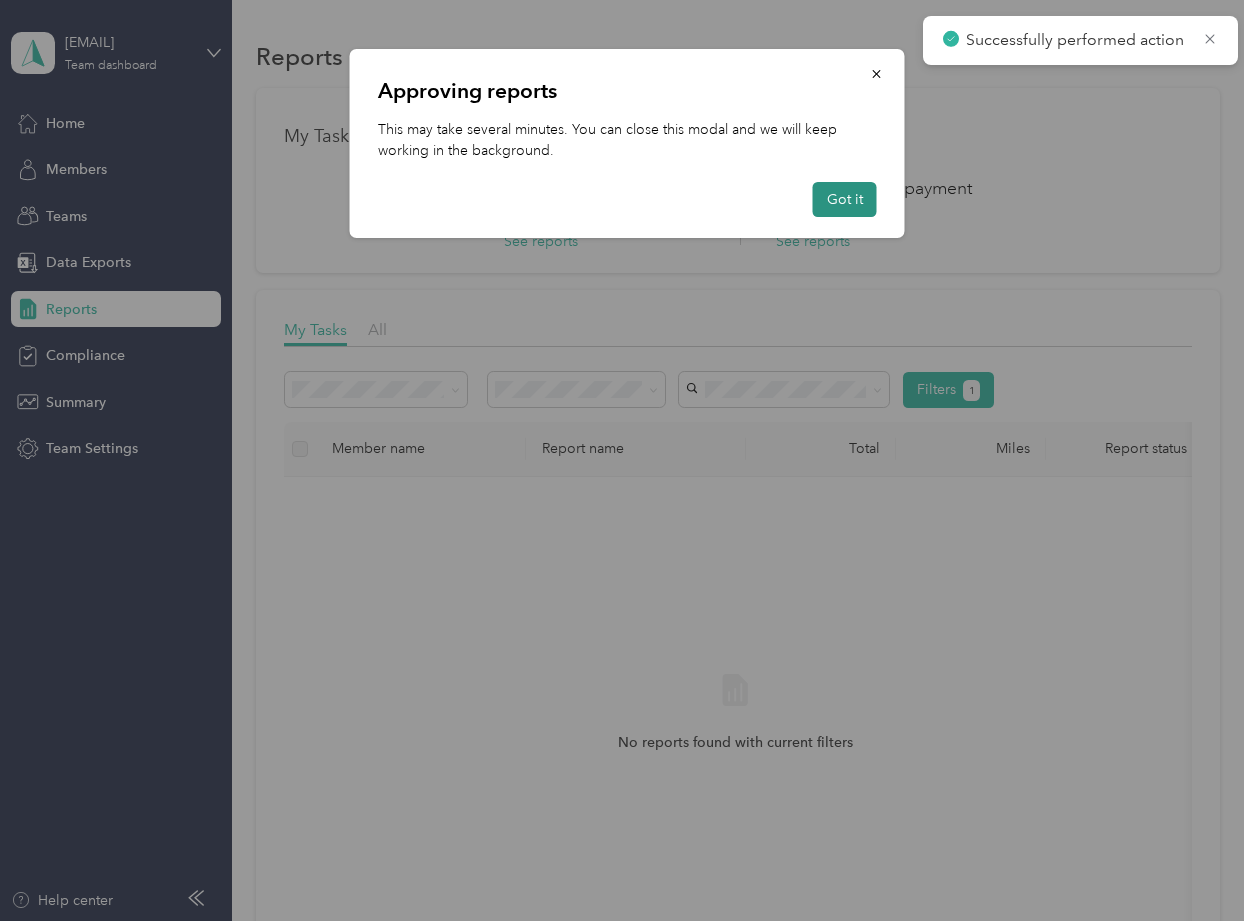 click on "Got it" at bounding box center [845, 199] 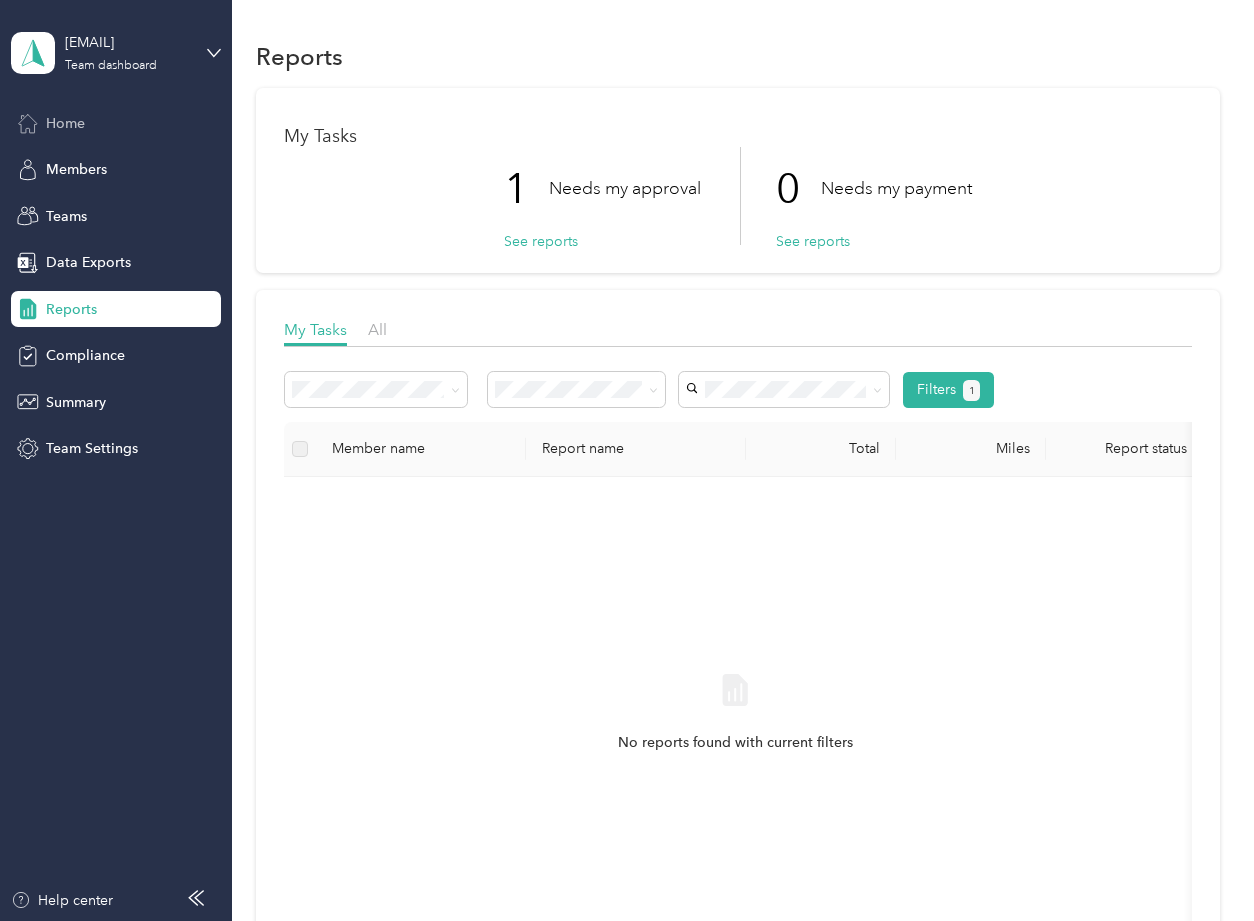 click on "Home" at bounding box center (116, 123) 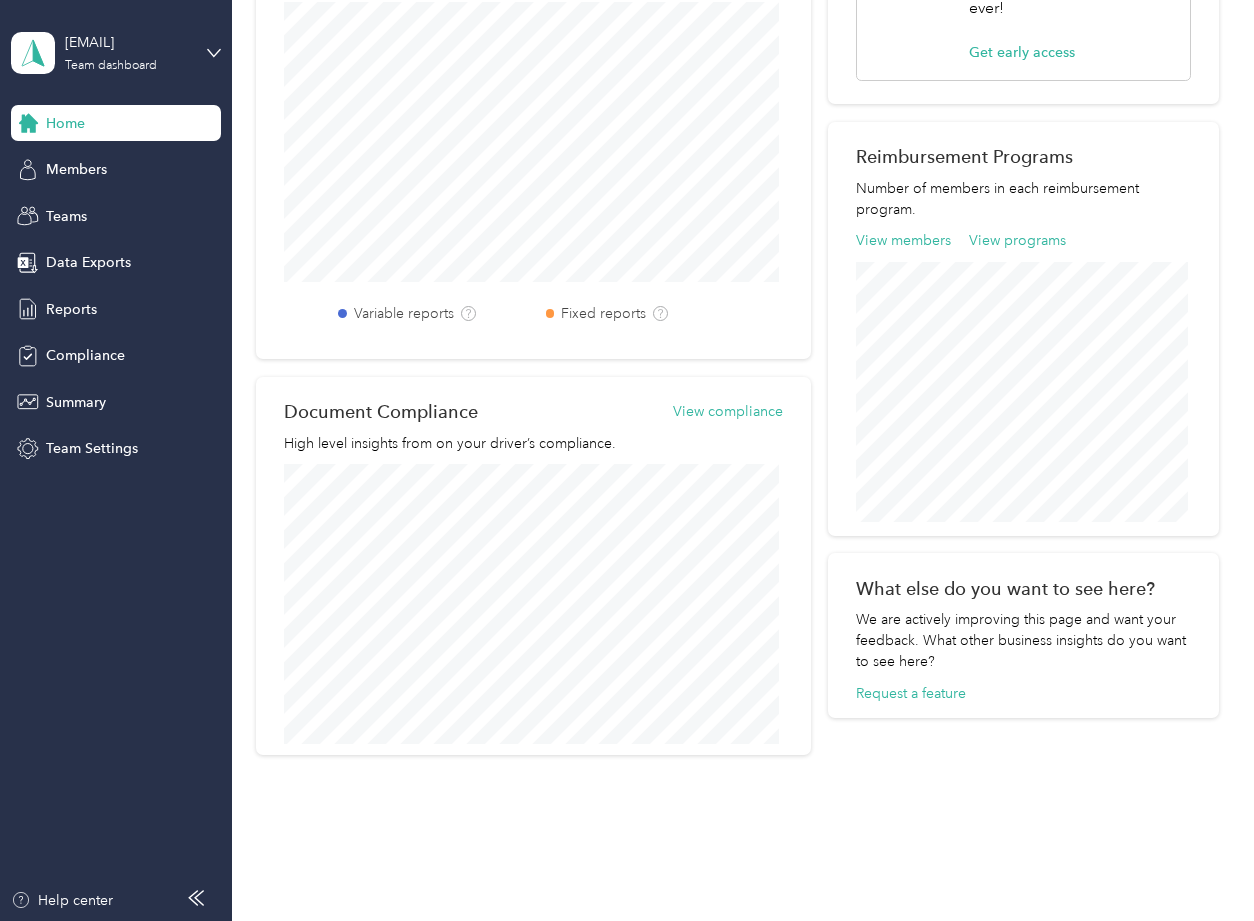 scroll, scrollTop: 100, scrollLeft: 0, axis: vertical 